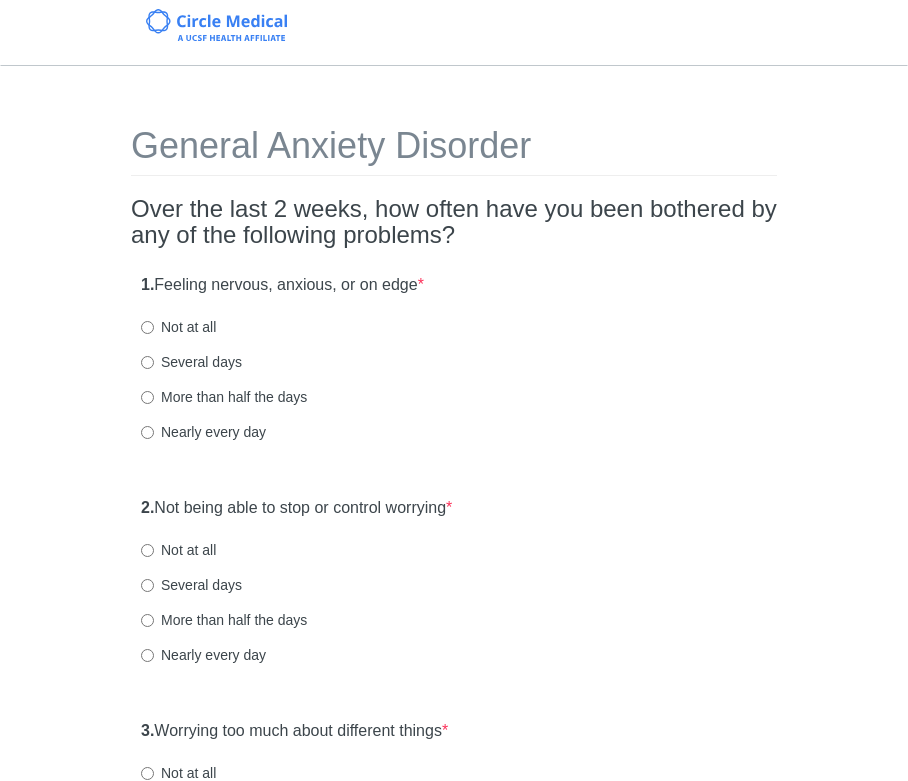 scroll, scrollTop: 0, scrollLeft: 0, axis: both 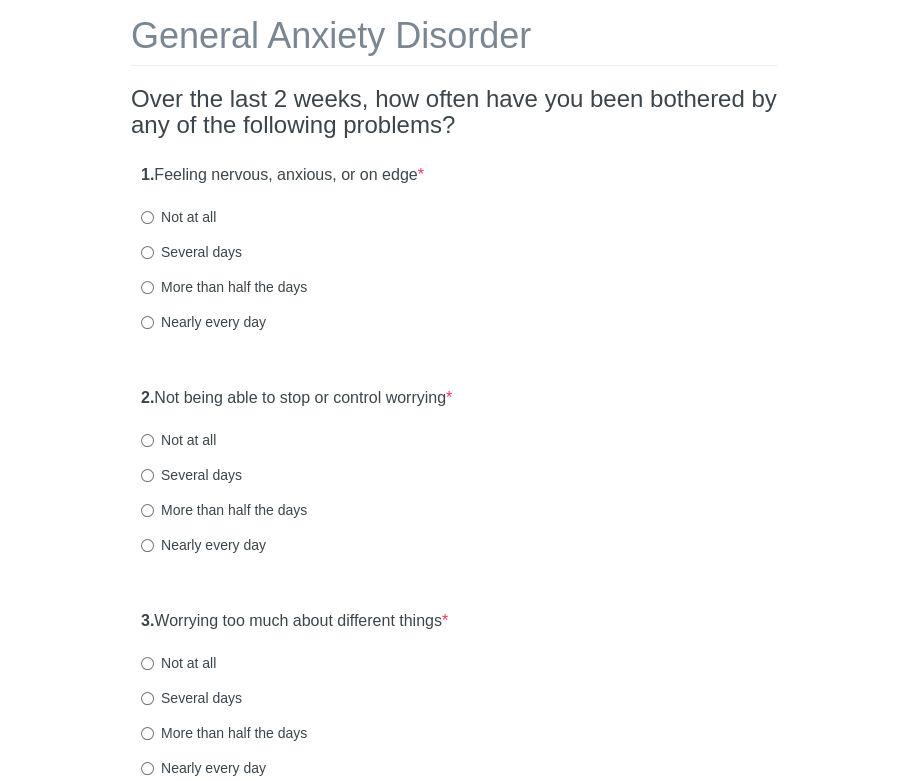 click on "Several days" at bounding box center (191, 252) 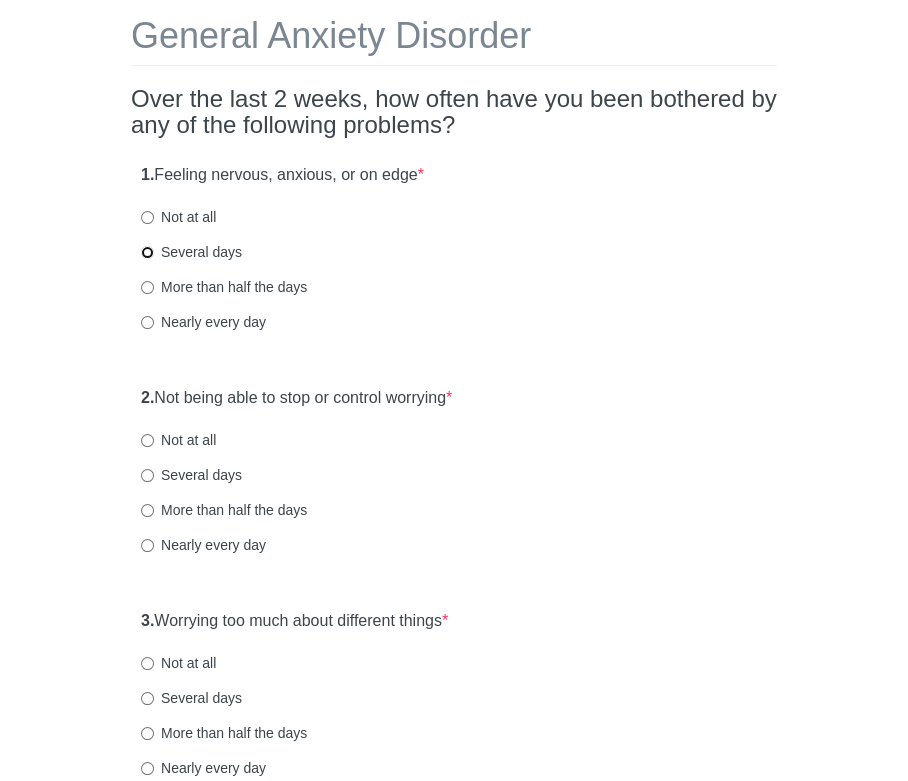 click on "Several days" at bounding box center [147, 252] 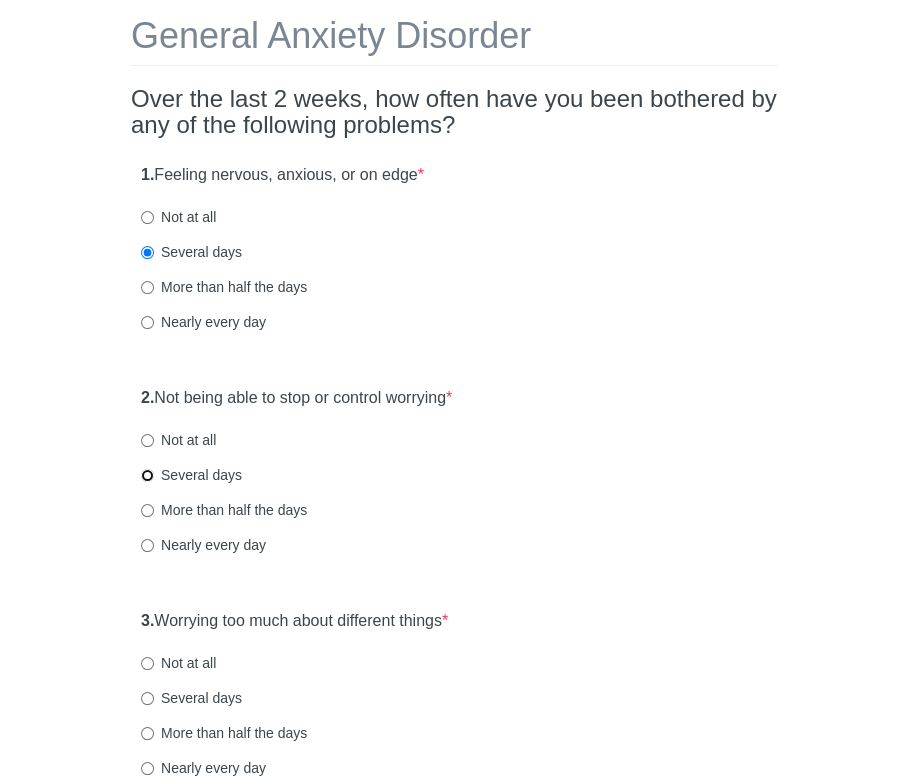 click on "Several days" at bounding box center [147, 475] 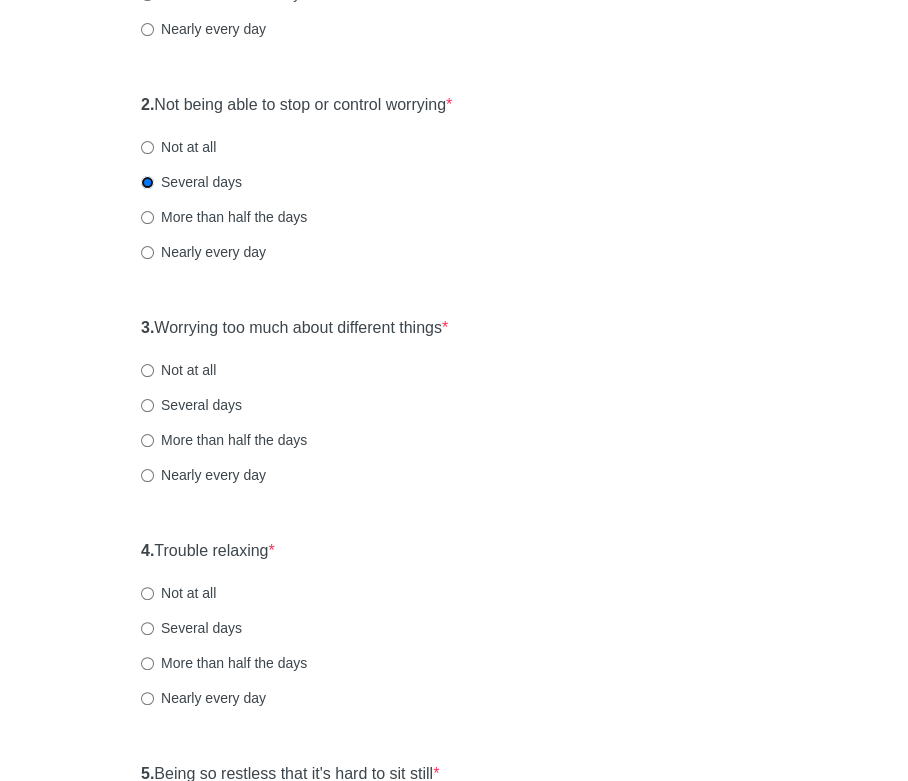 scroll, scrollTop: 436, scrollLeft: 0, axis: vertical 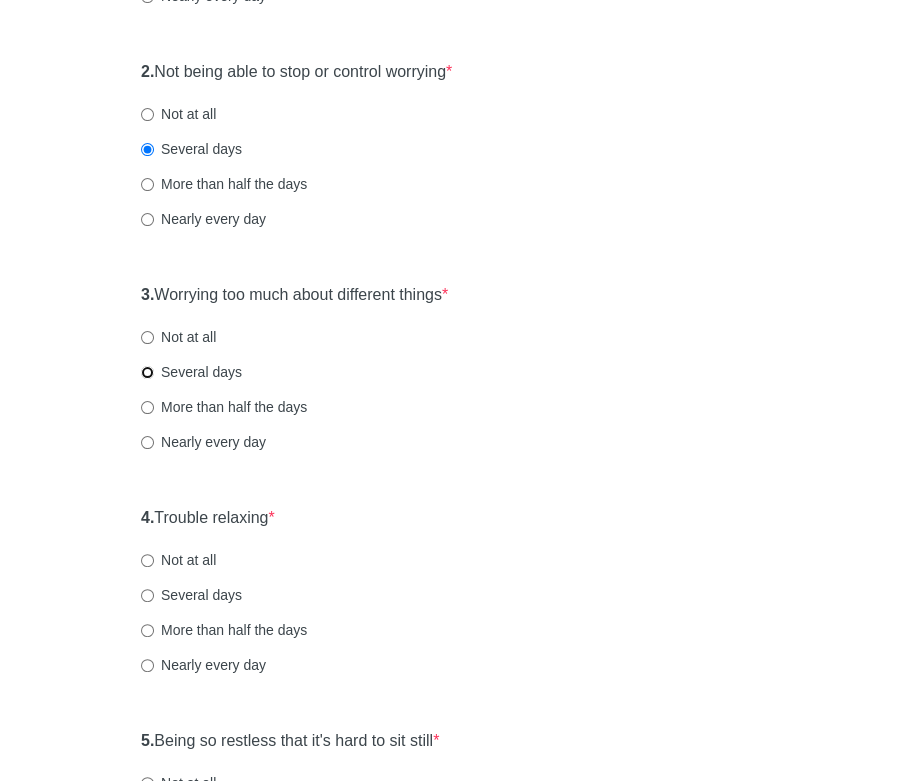 click on "Several days" at bounding box center (147, 372) 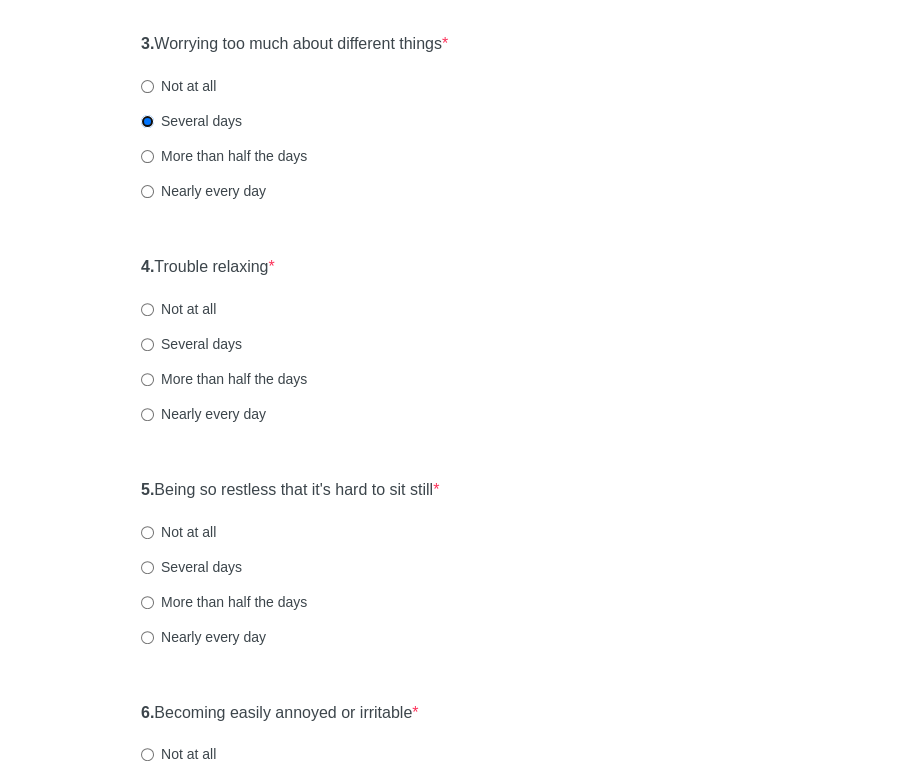 scroll, scrollTop: 691, scrollLeft: 0, axis: vertical 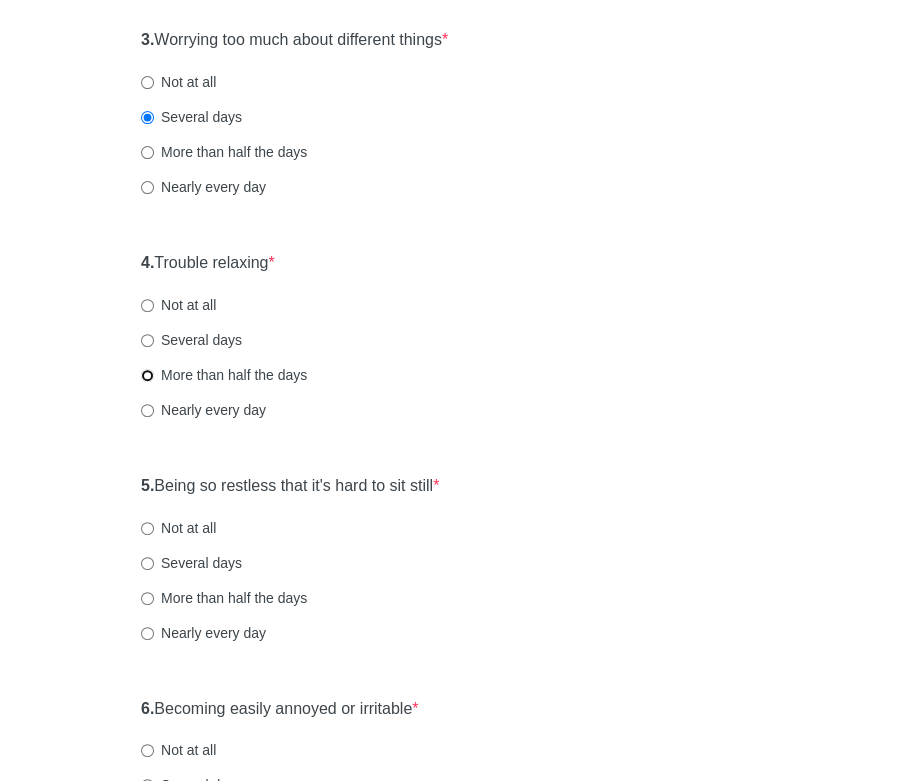 drag, startPoint x: 146, startPoint y: 368, endPoint x: 262, endPoint y: 390, distance: 118.06778 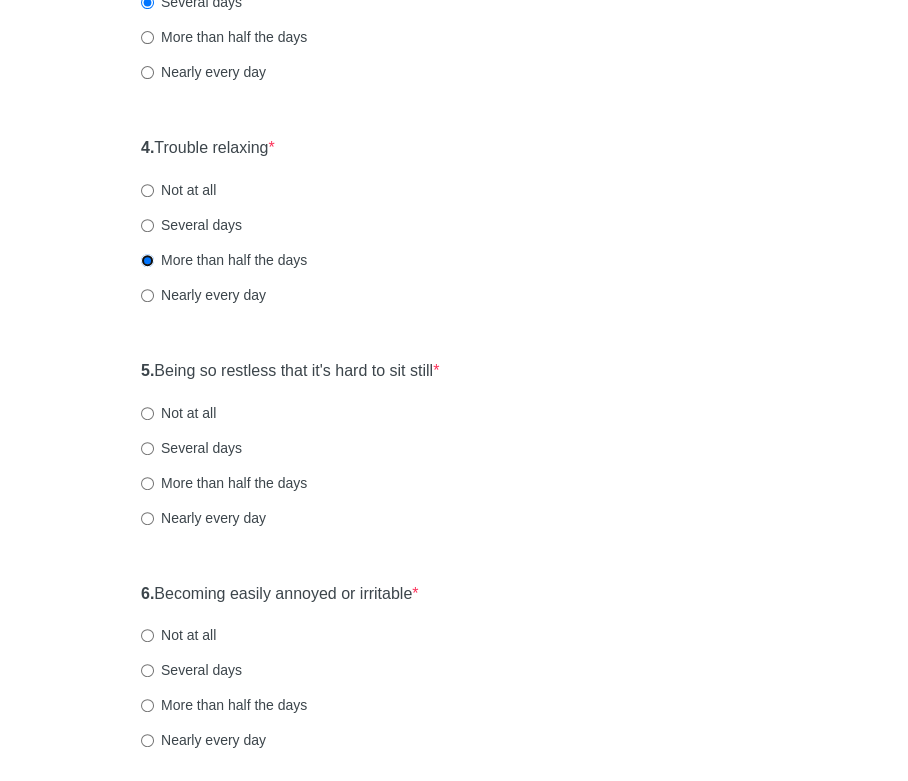 scroll, scrollTop: 818, scrollLeft: 0, axis: vertical 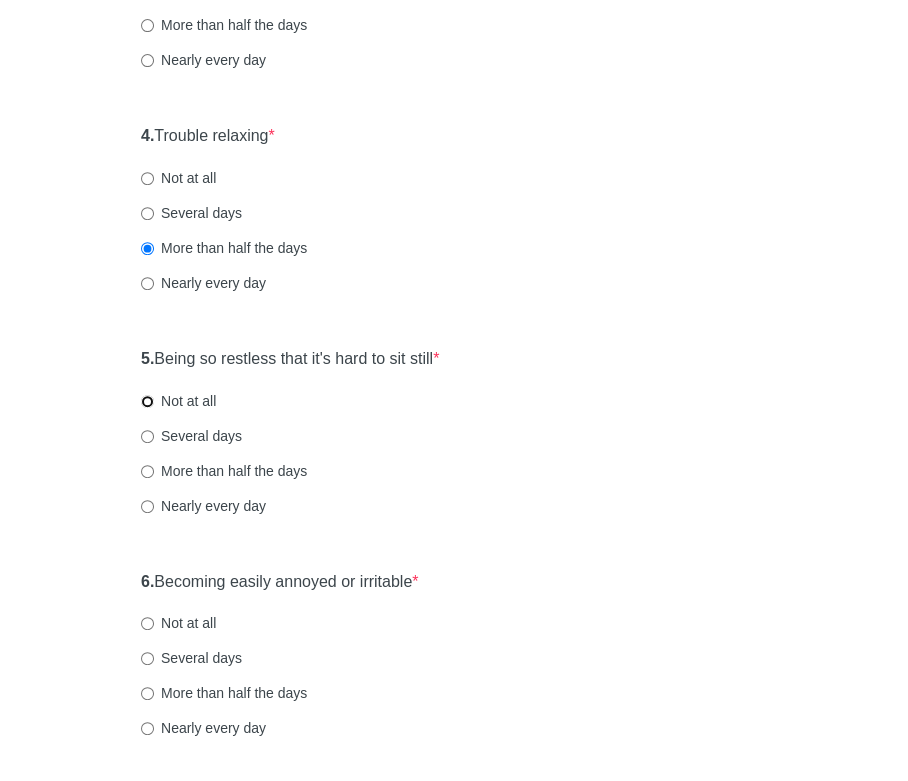 click on "Not at all" at bounding box center [147, 401] 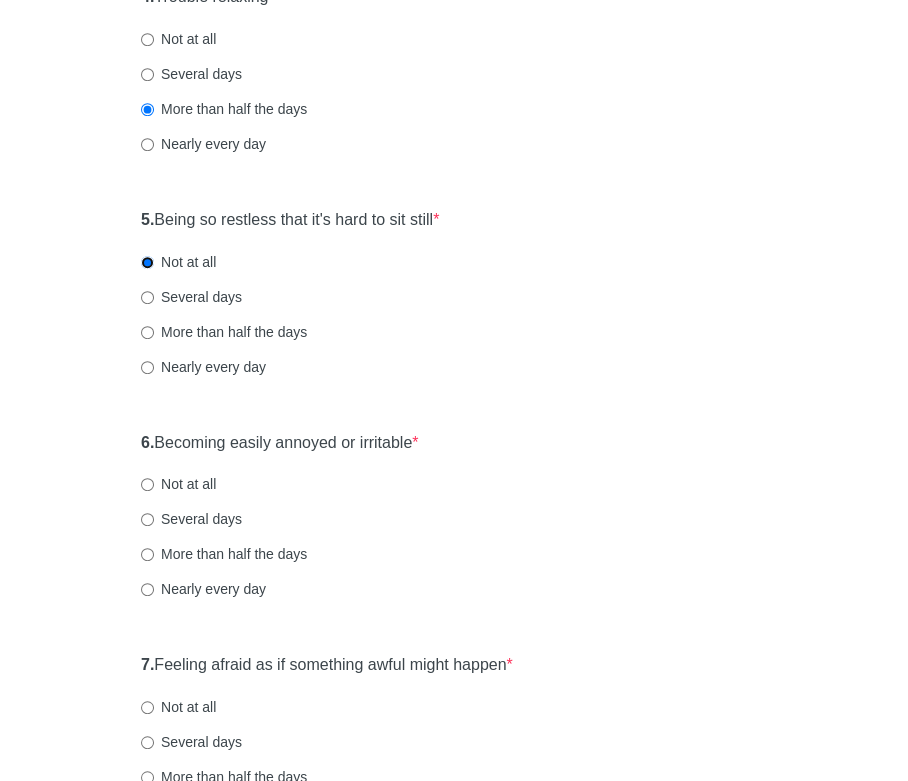 scroll, scrollTop: 964, scrollLeft: 0, axis: vertical 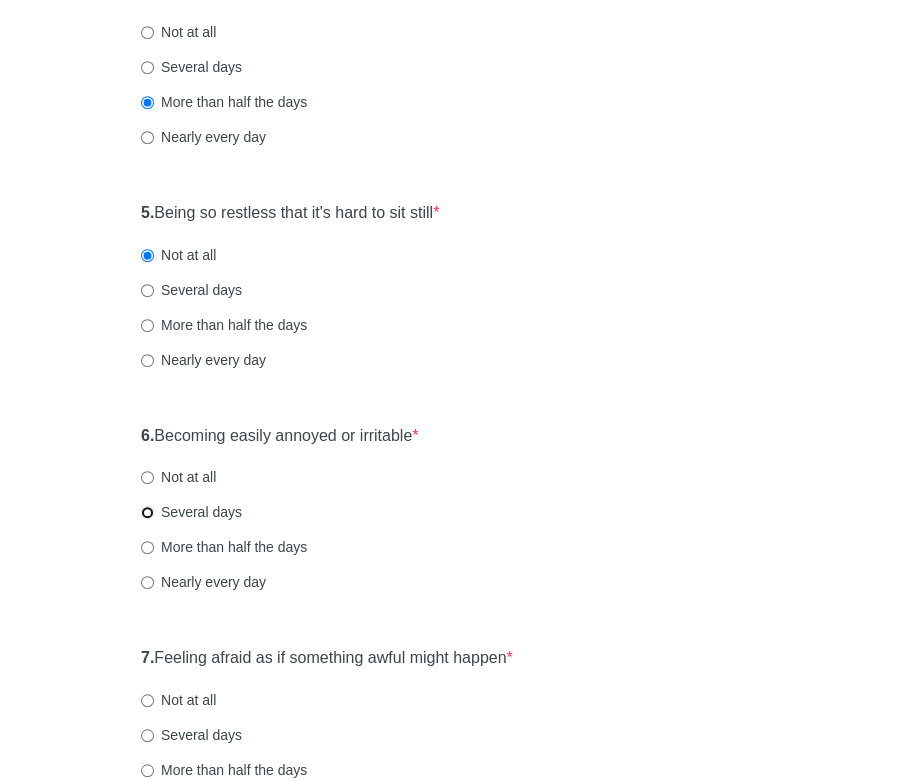click on "Several days" at bounding box center (147, 512) 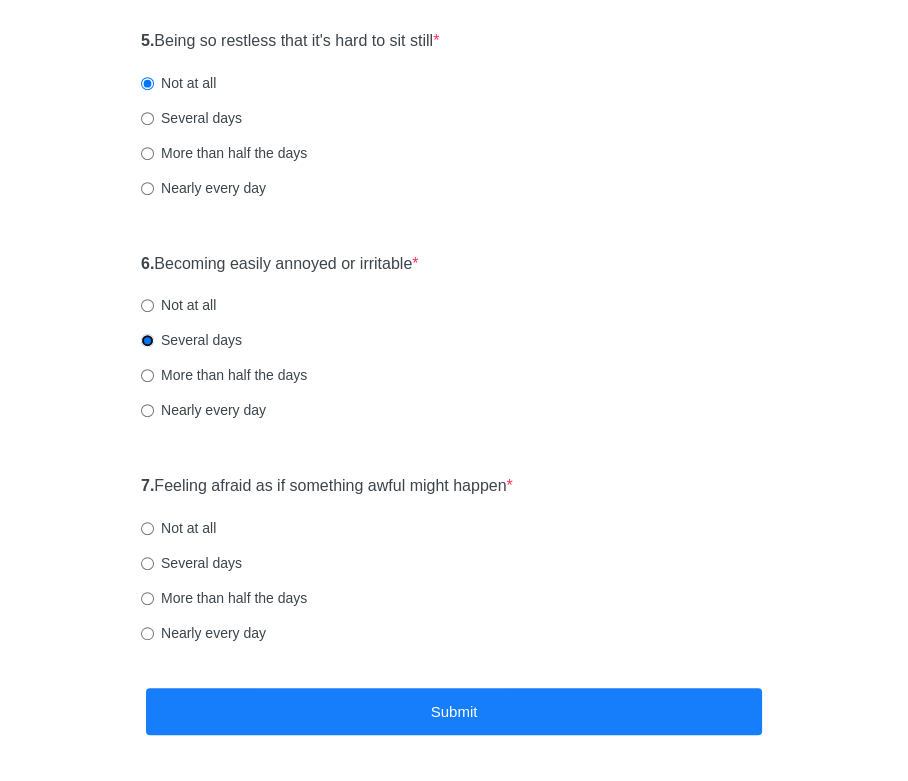 scroll, scrollTop: 1143, scrollLeft: 0, axis: vertical 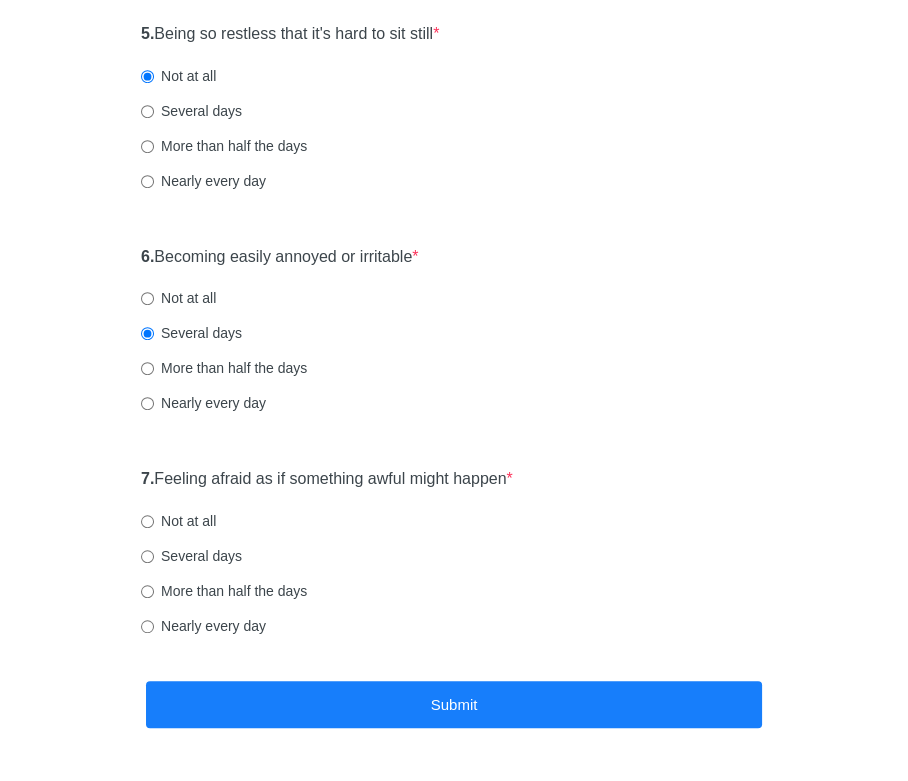 click on "More than half the days" at bounding box center (224, 591) 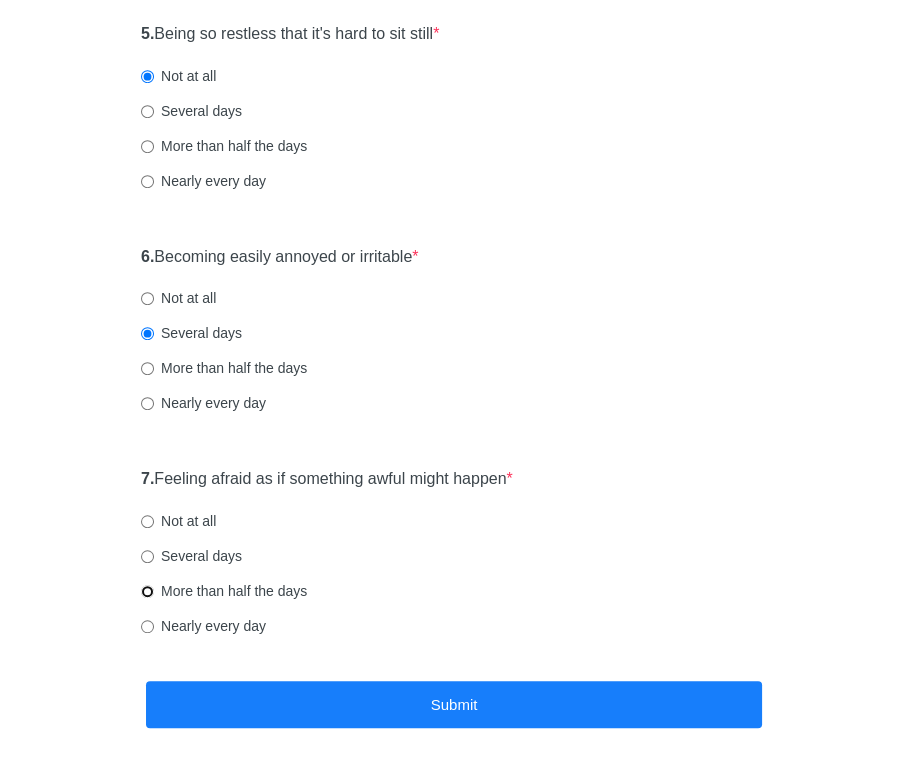click on "More than half the days" at bounding box center (147, 591) 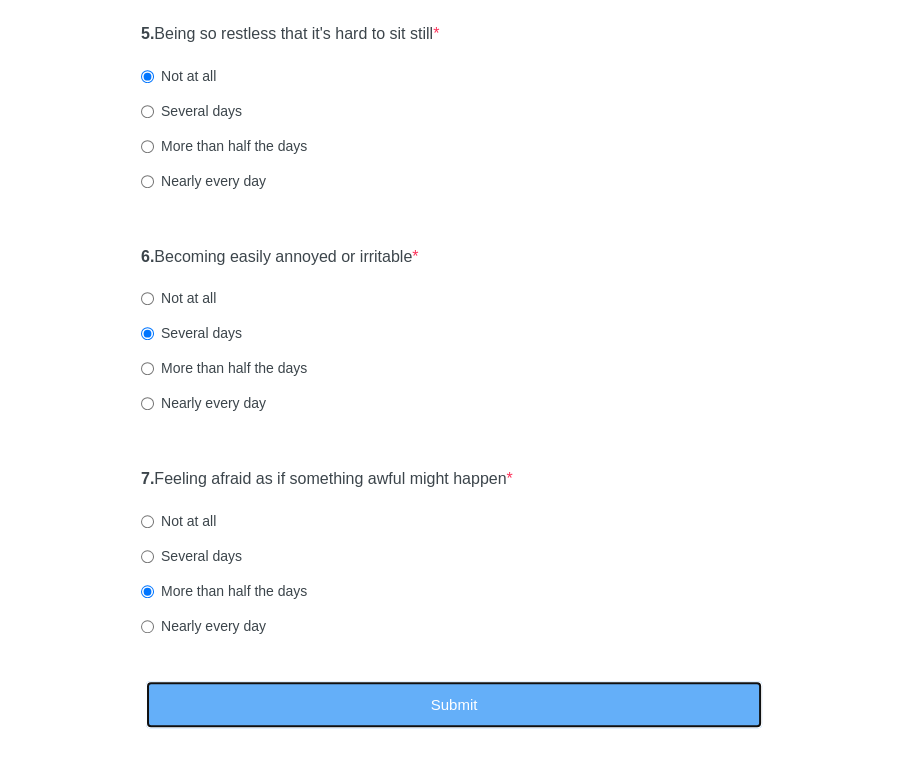 click on "Submit" at bounding box center (454, 704) 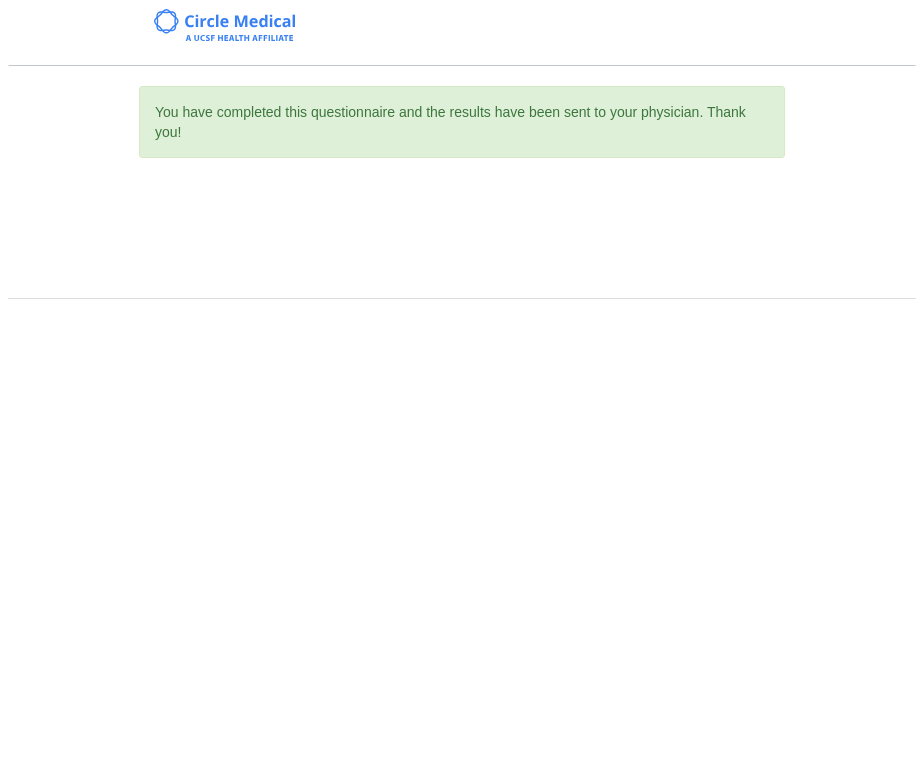 scroll, scrollTop: 0, scrollLeft: 0, axis: both 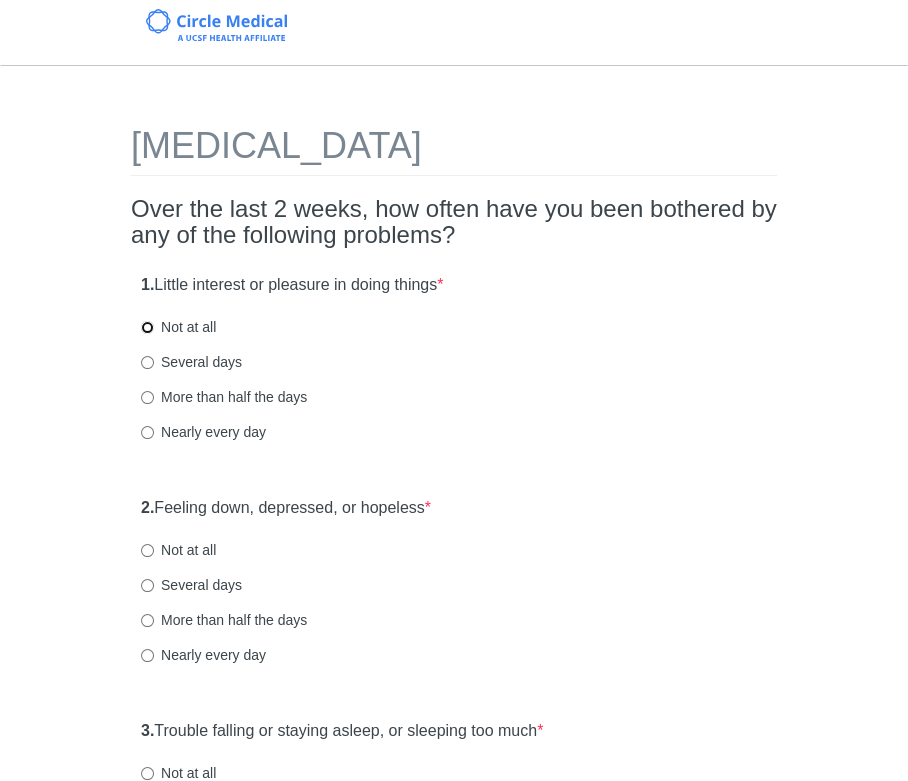 click on "Not at all" at bounding box center [147, 327] 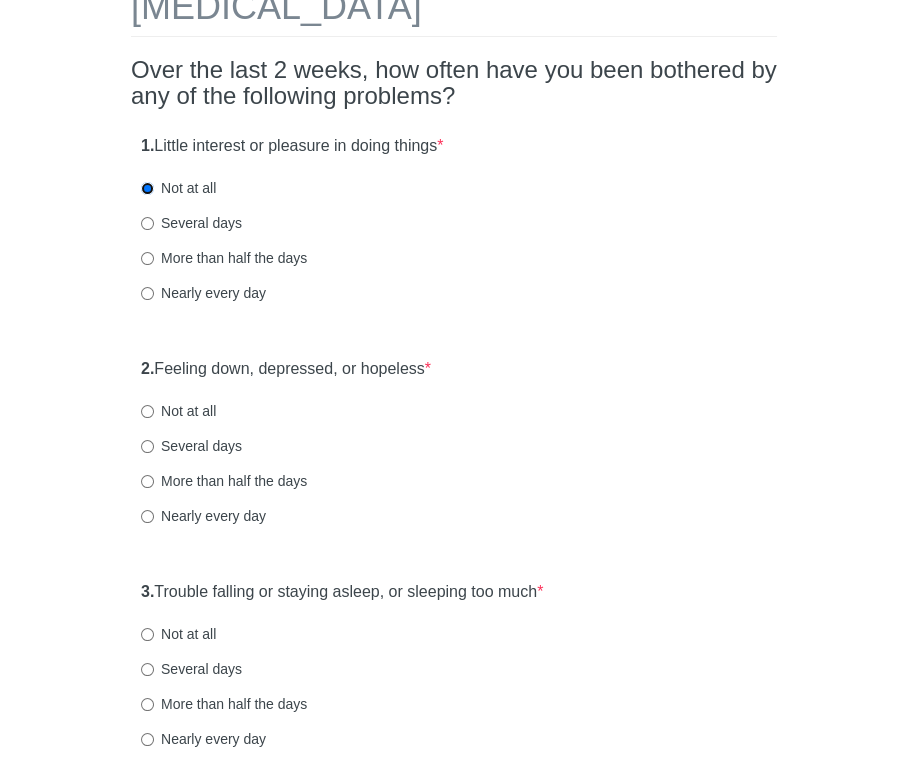 scroll, scrollTop: 146, scrollLeft: 0, axis: vertical 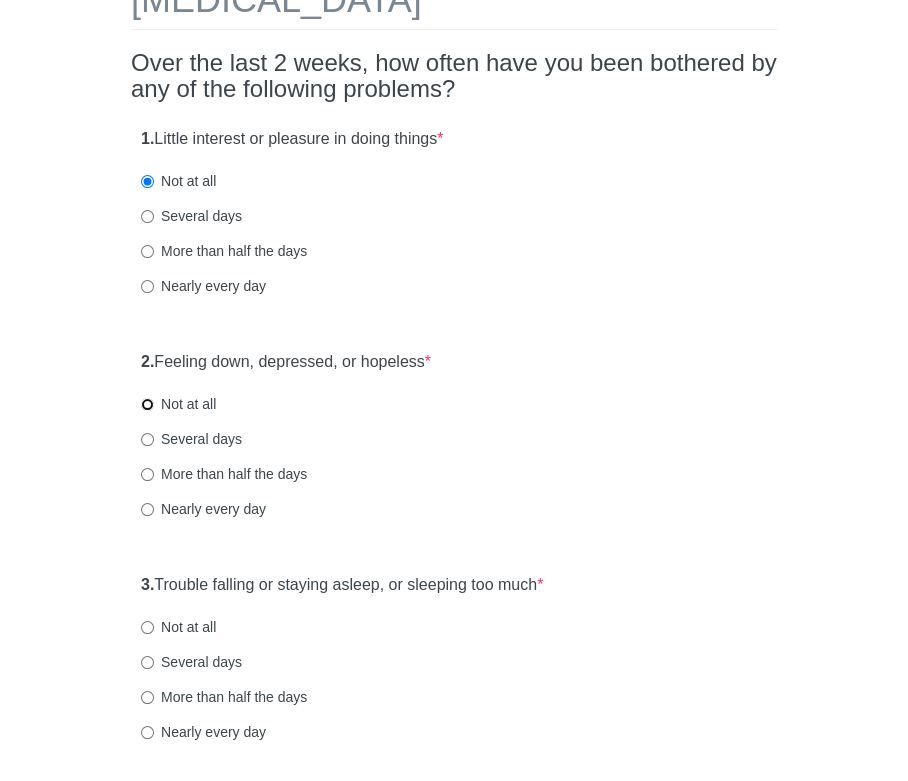 click on "Not at all" at bounding box center [147, 404] 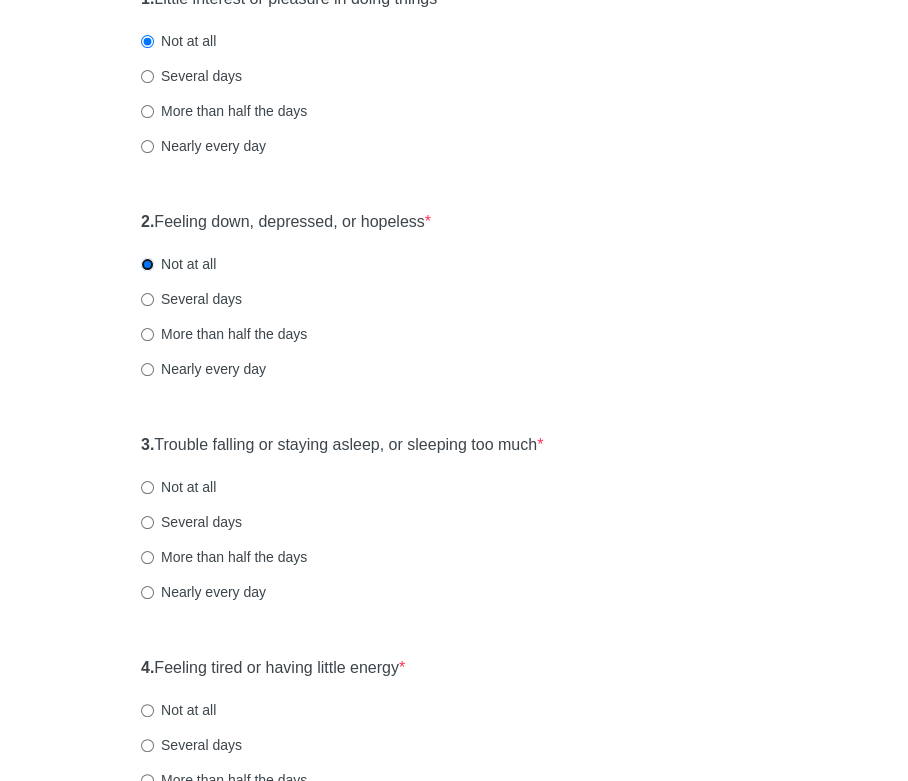 scroll, scrollTop: 289, scrollLeft: 0, axis: vertical 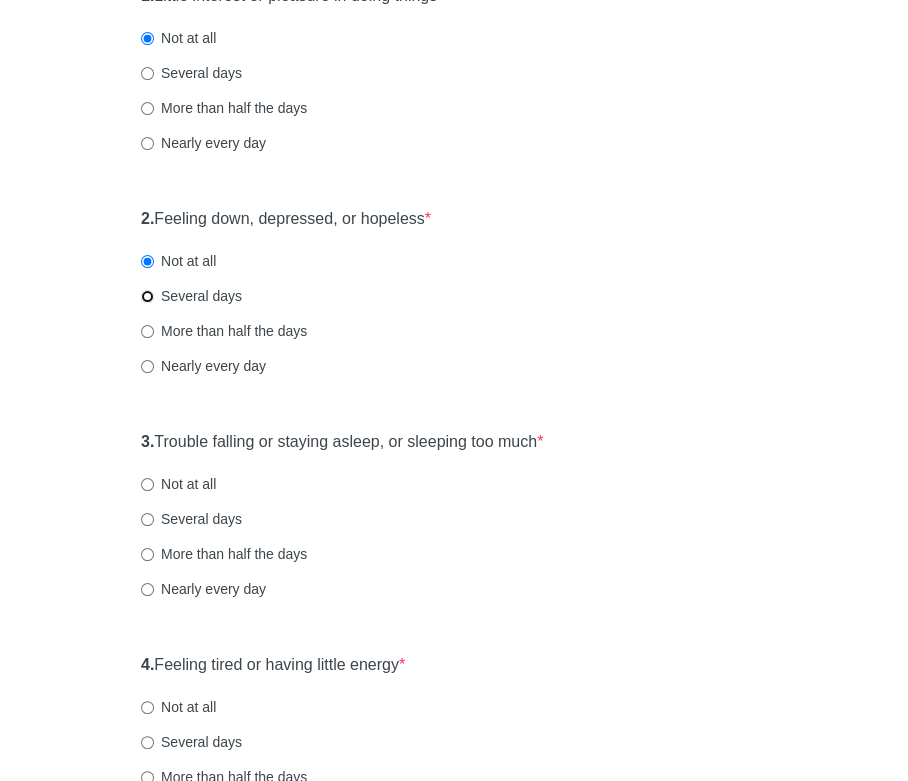 click on "Several days" at bounding box center [147, 296] 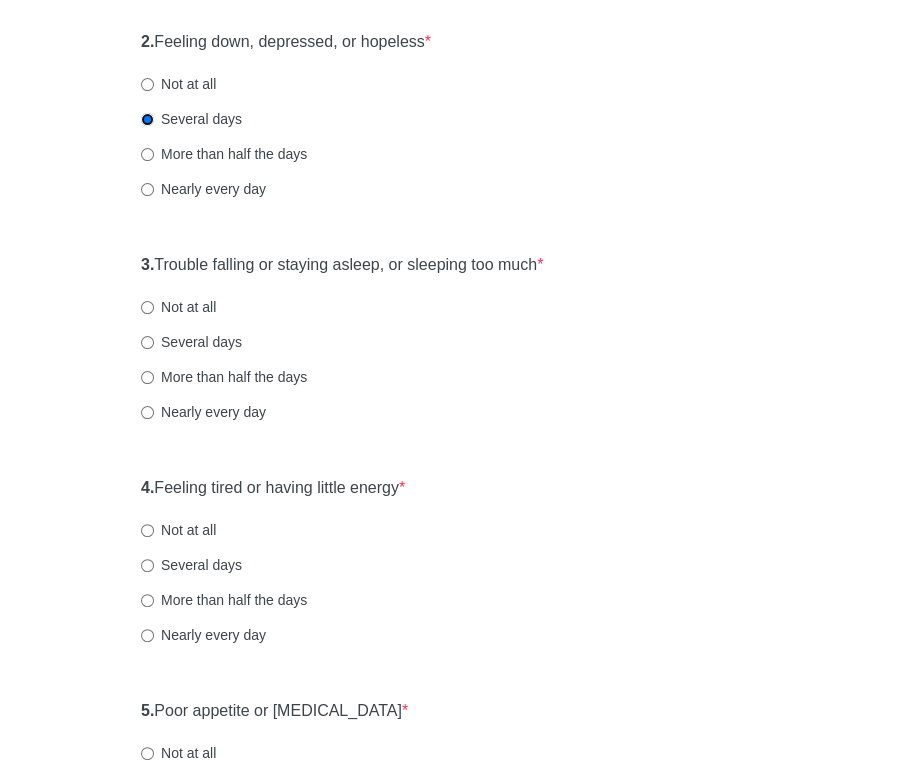 scroll, scrollTop: 486, scrollLeft: 0, axis: vertical 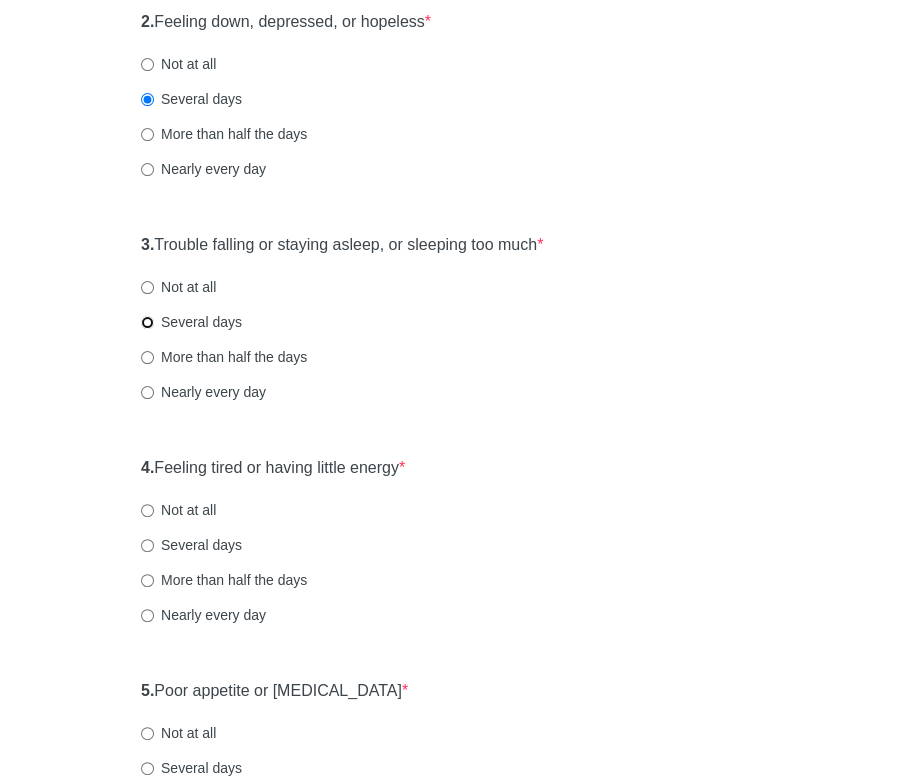 click on "Several days" at bounding box center (147, 322) 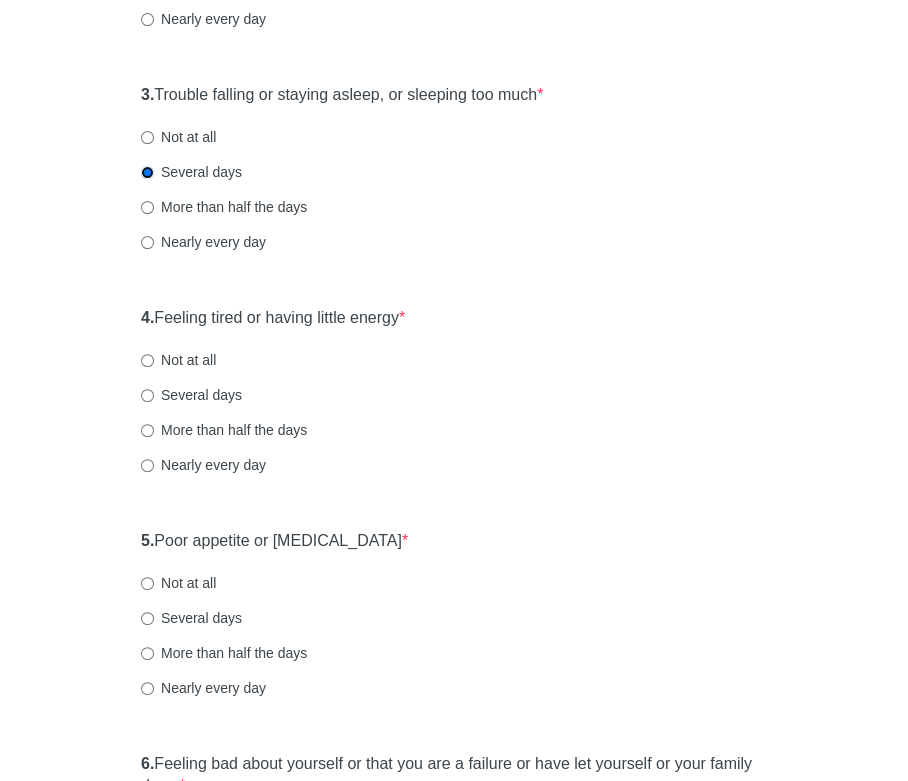 scroll, scrollTop: 661, scrollLeft: 0, axis: vertical 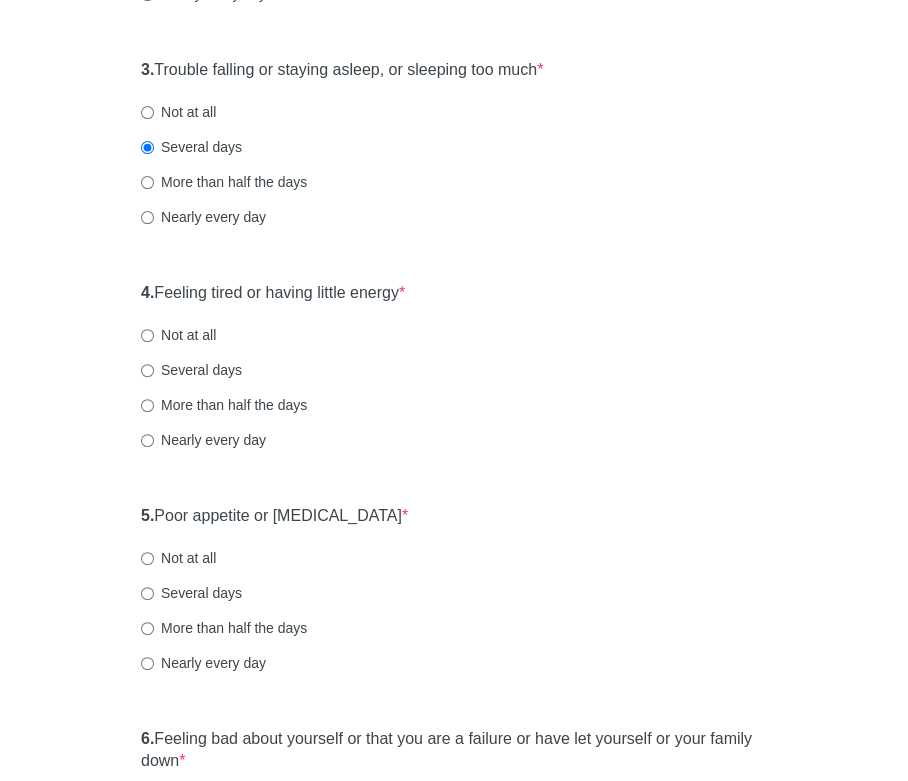 click on "Several days" at bounding box center [191, 370] 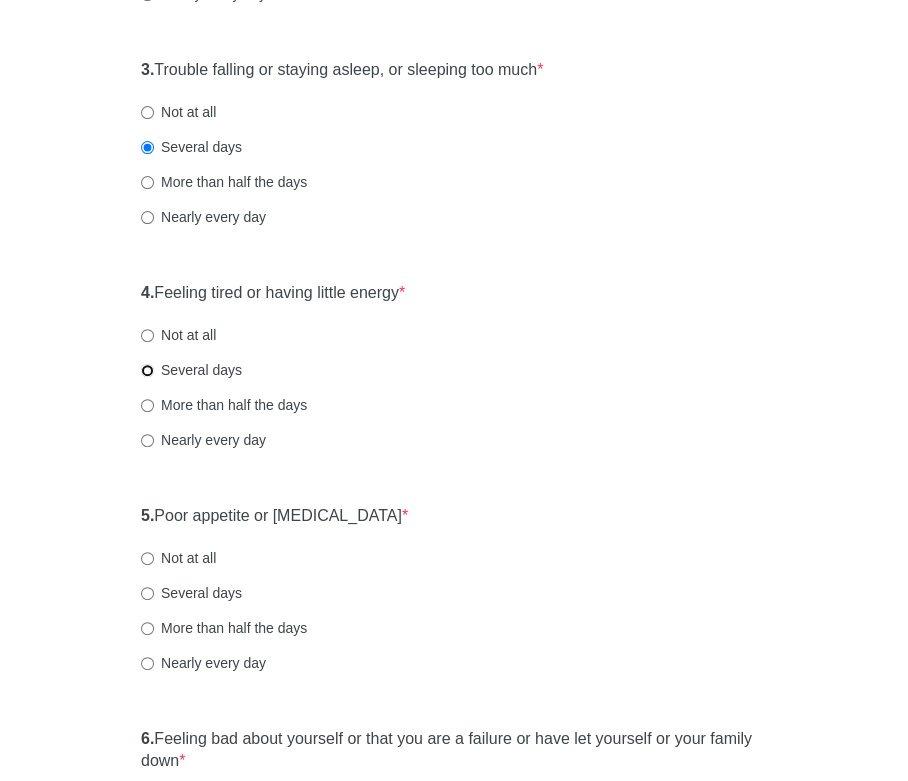 click on "Several days" at bounding box center [147, 370] 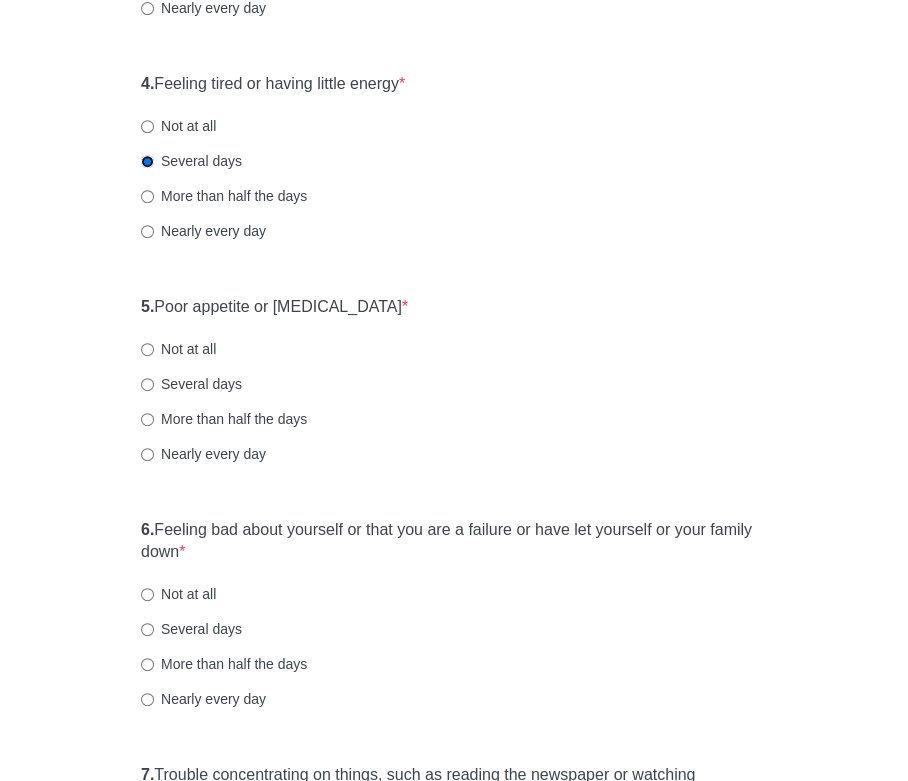 scroll, scrollTop: 882, scrollLeft: 0, axis: vertical 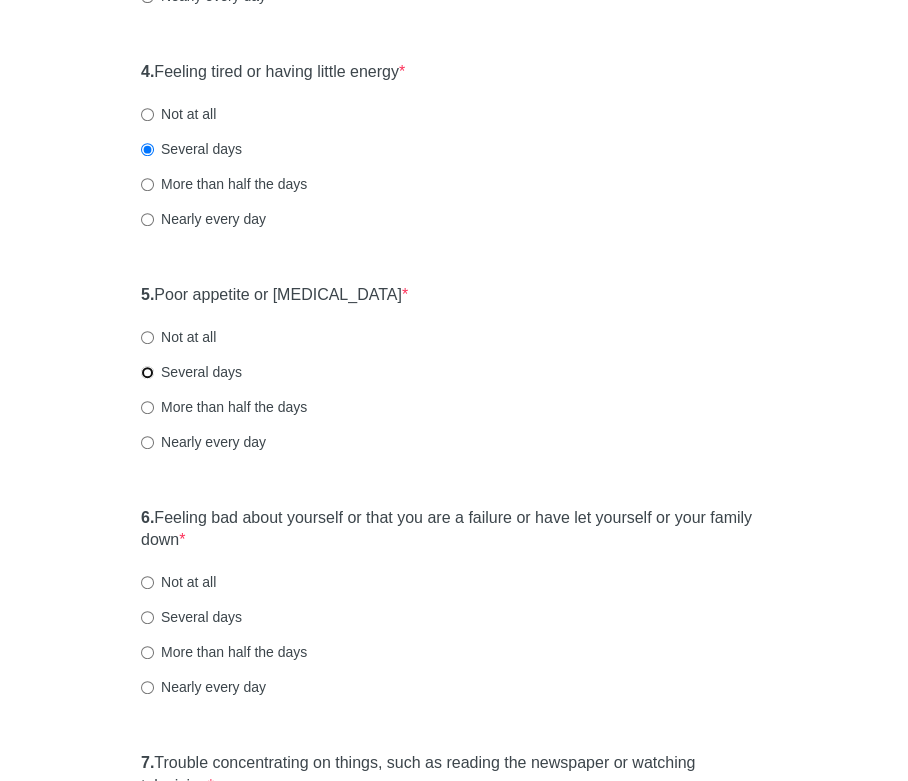 click on "Several days" at bounding box center [147, 372] 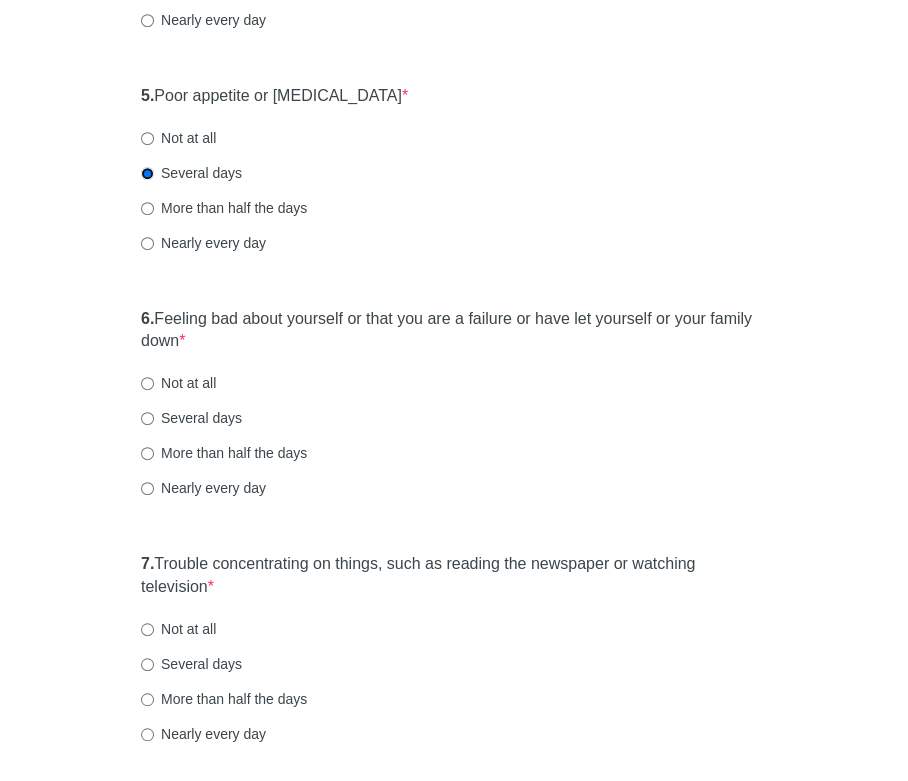 scroll, scrollTop: 1098, scrollLeft: 0, axis: vertical 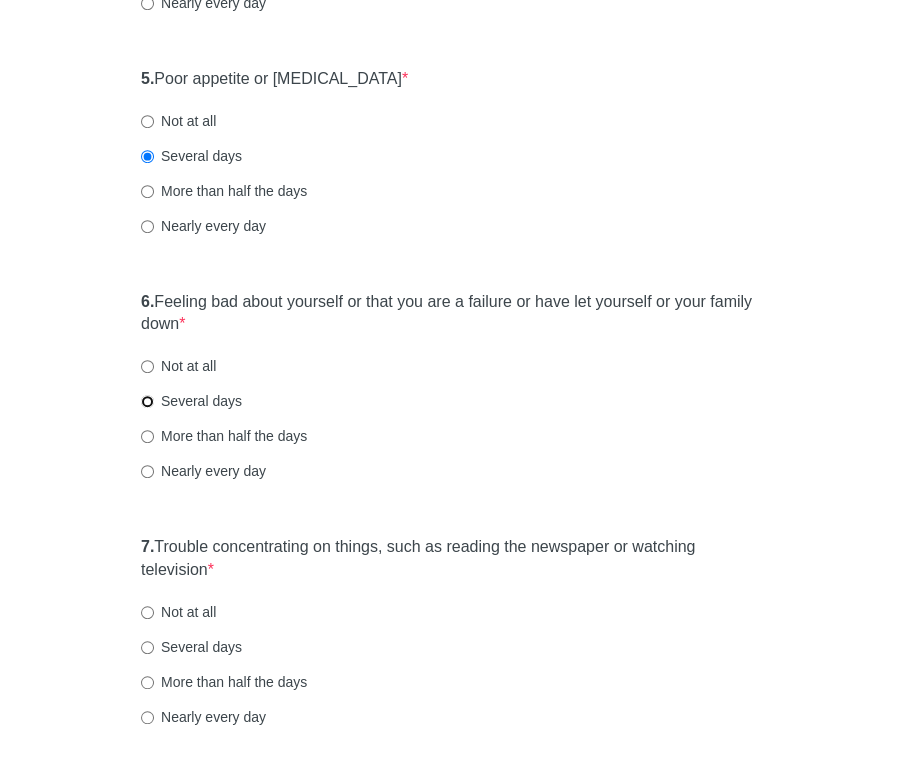click on "Several days" at bounding box center (147, 401) 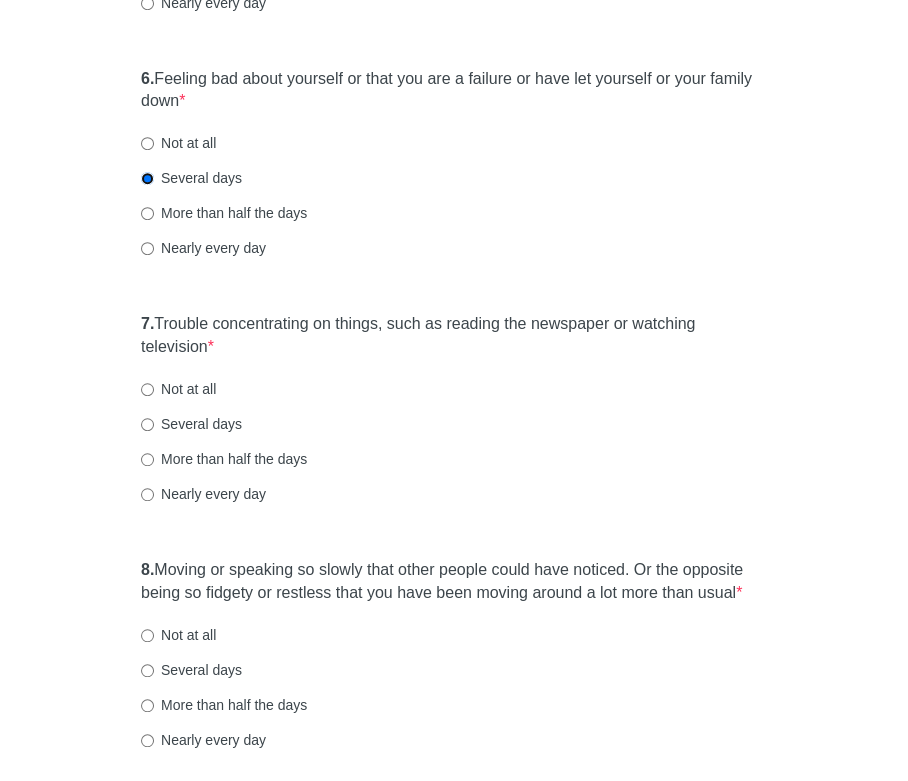 scroll, scrollTop: 1325, scrollLeft: 0, axis: vertical 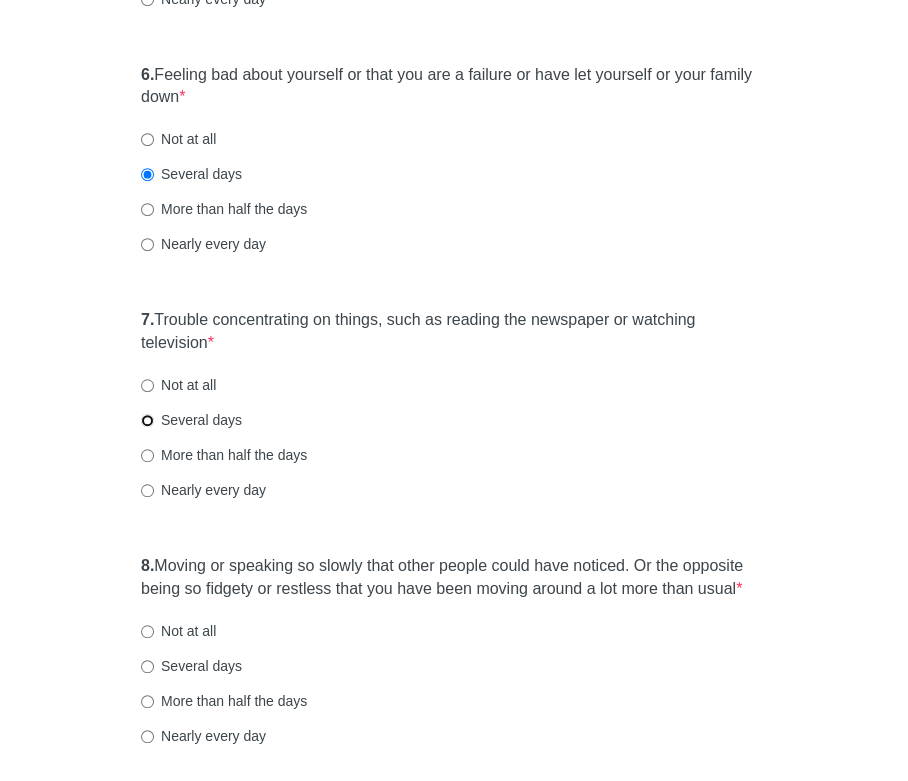 click on "Several days" at bounding box center [147, 420] 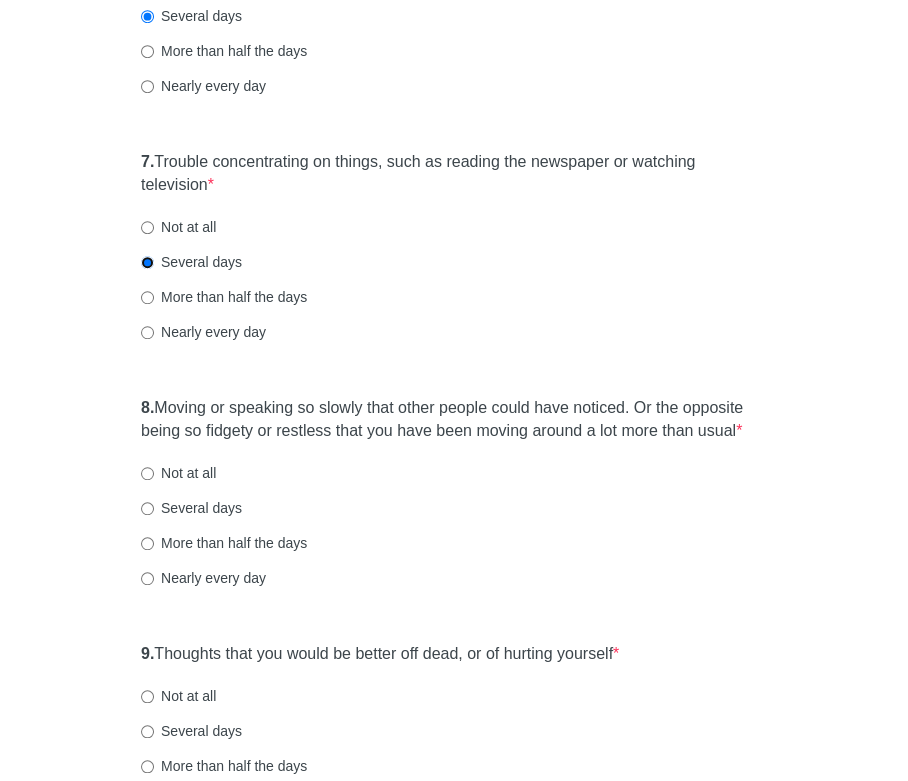 scroll, scrollTop: 1487, scrollLeft: 0, axis: vertical 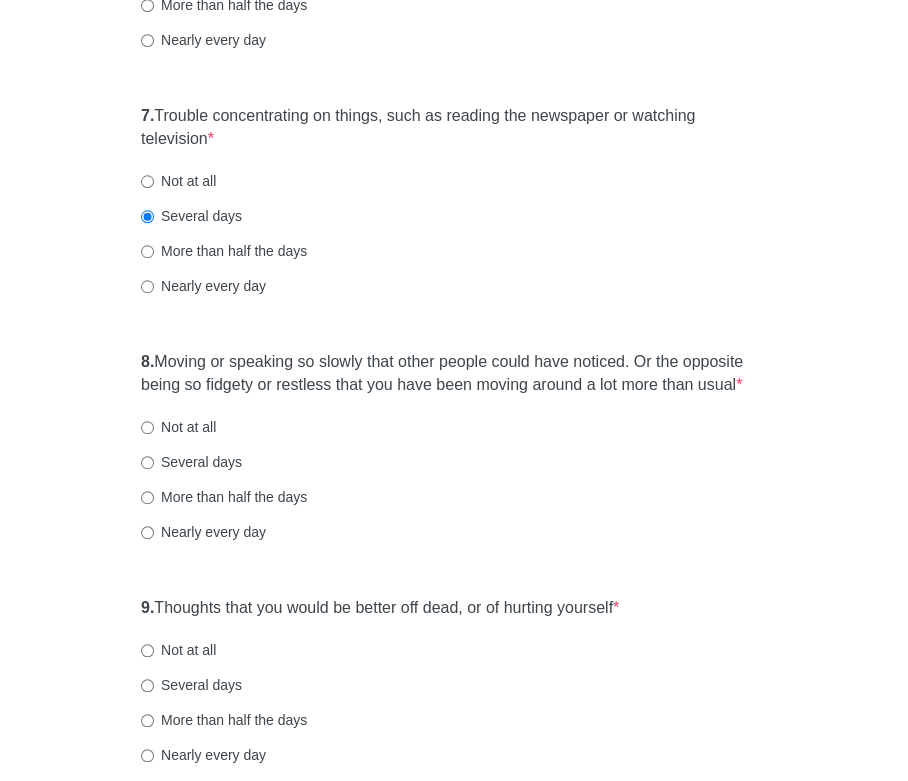 click on "Not at all" at bounding box center [178, 427] 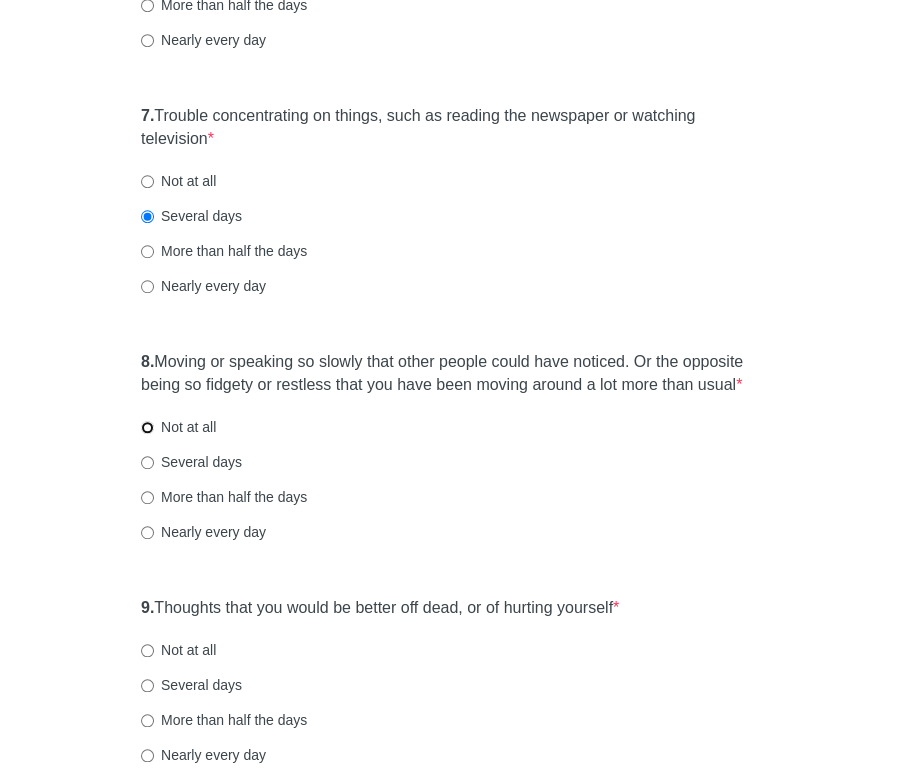 click on "Not at all" at bounding box center [147, 427] 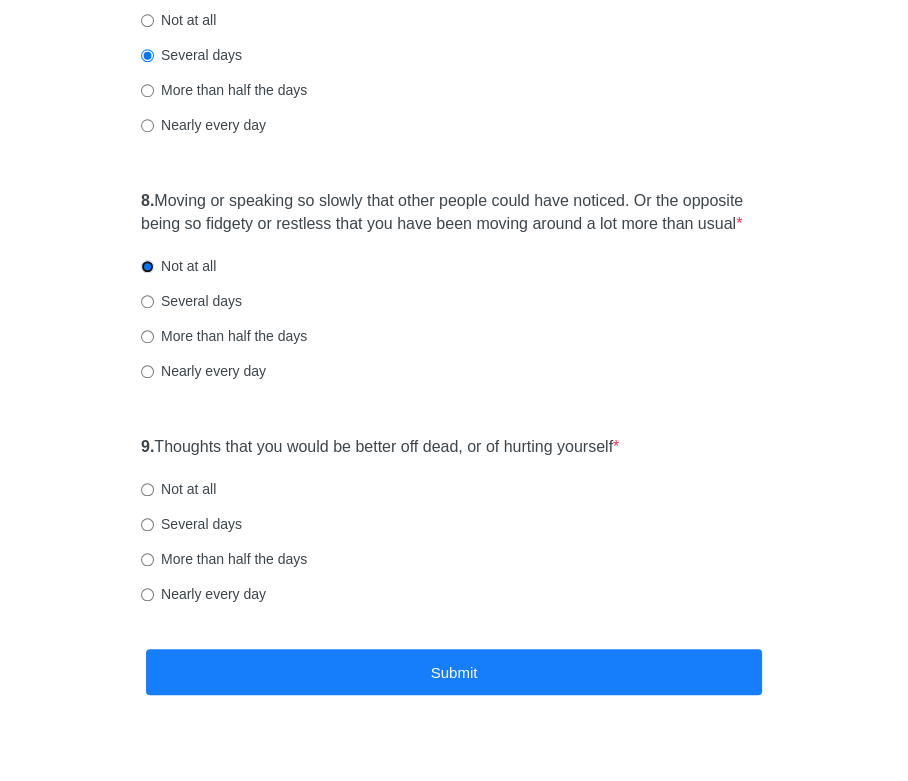 scroll, scrollTop: 1693, scrollLeft: 0, axis: vertical 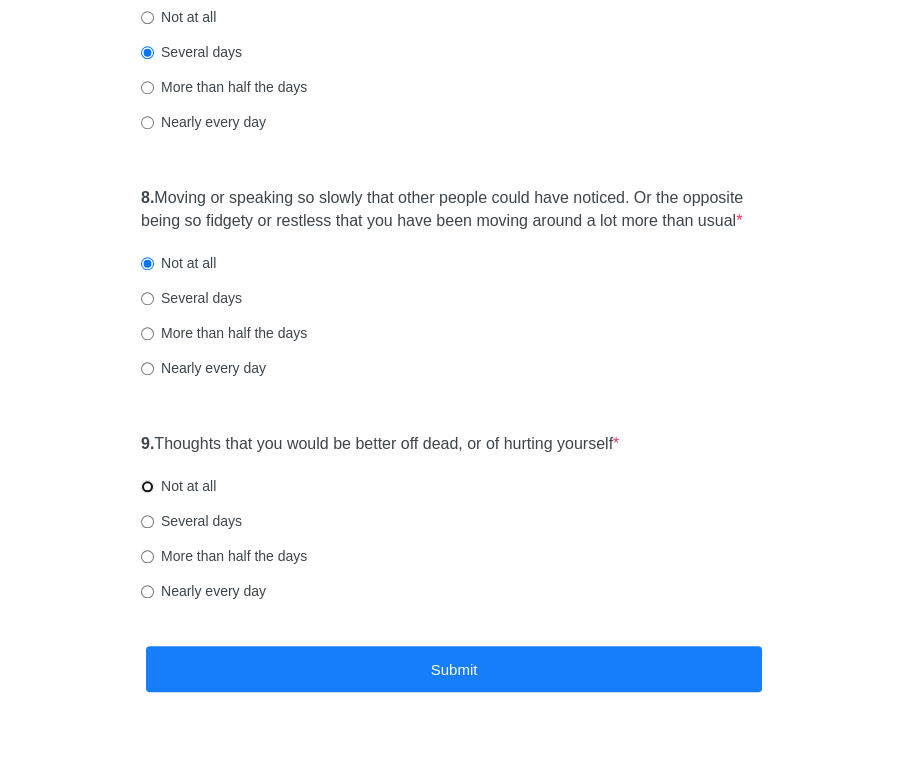 click on "Not at all" at bounding box center [147, 486] 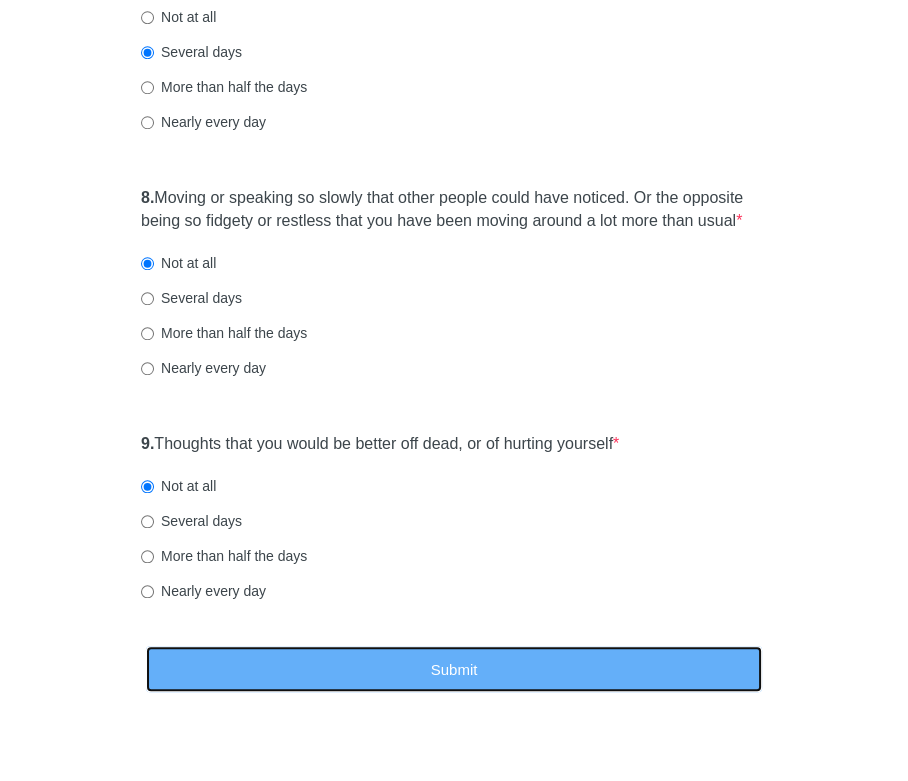 click on "Submit" at bounding box center [454, 669] 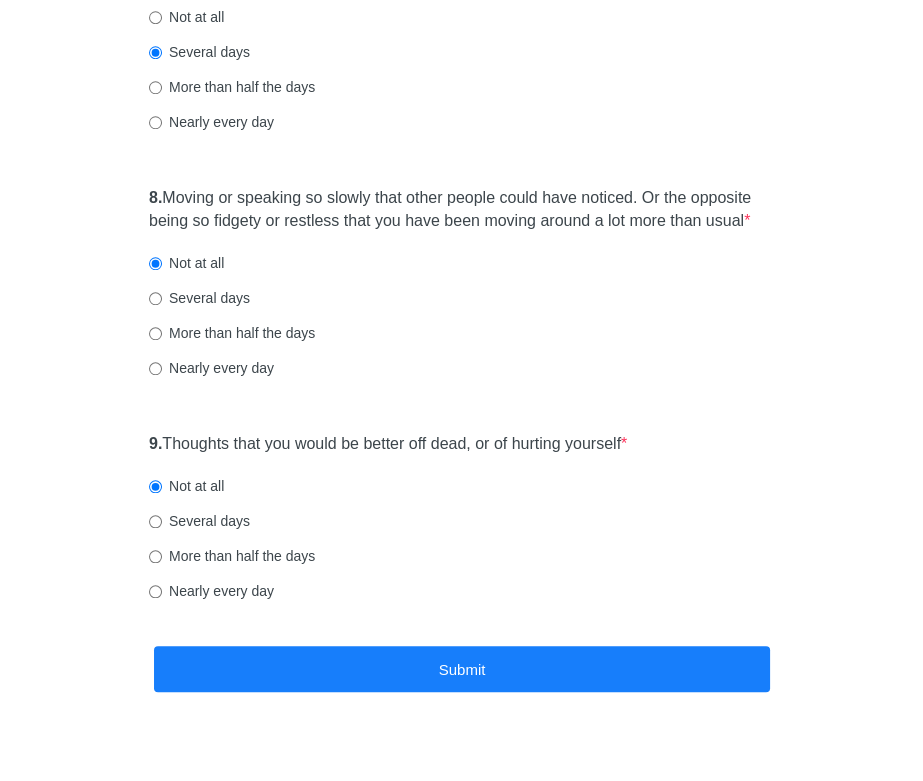 scroll, scrollTop: 0, scrollLeft: 0, axis: both 